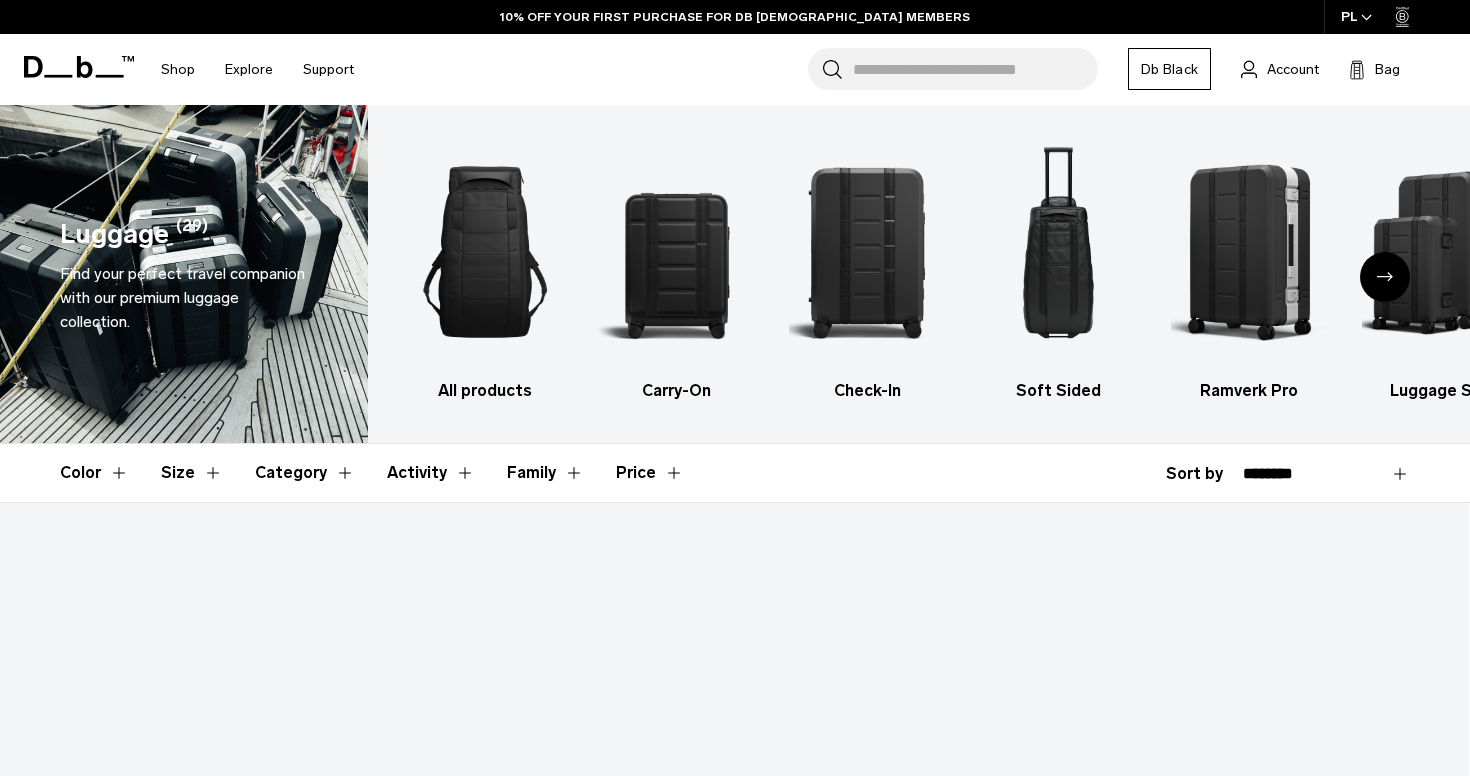 scroll, scrollTop: 468, scrollLeft: 0, axis: vertical 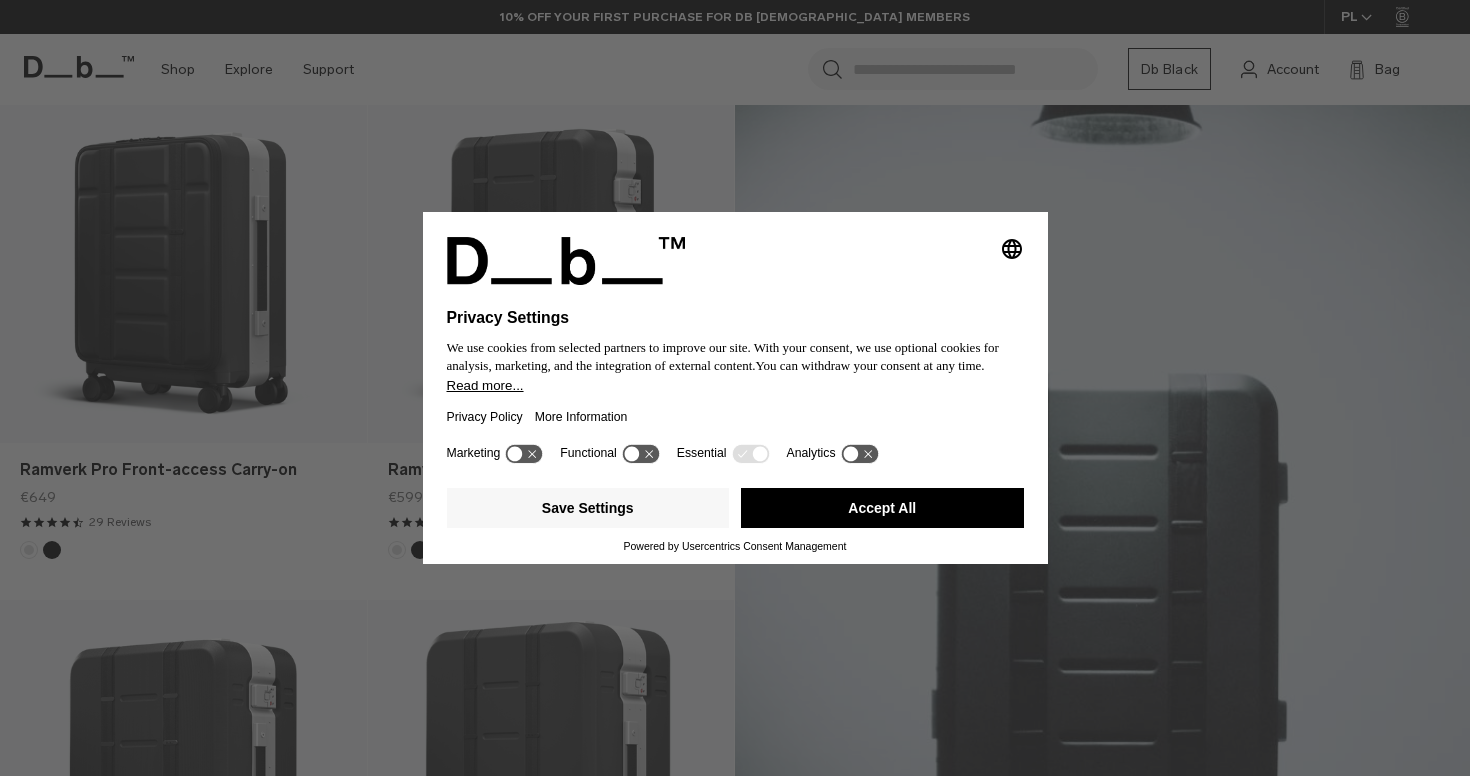 click on "Accept All" at bounding box center (882, 508) 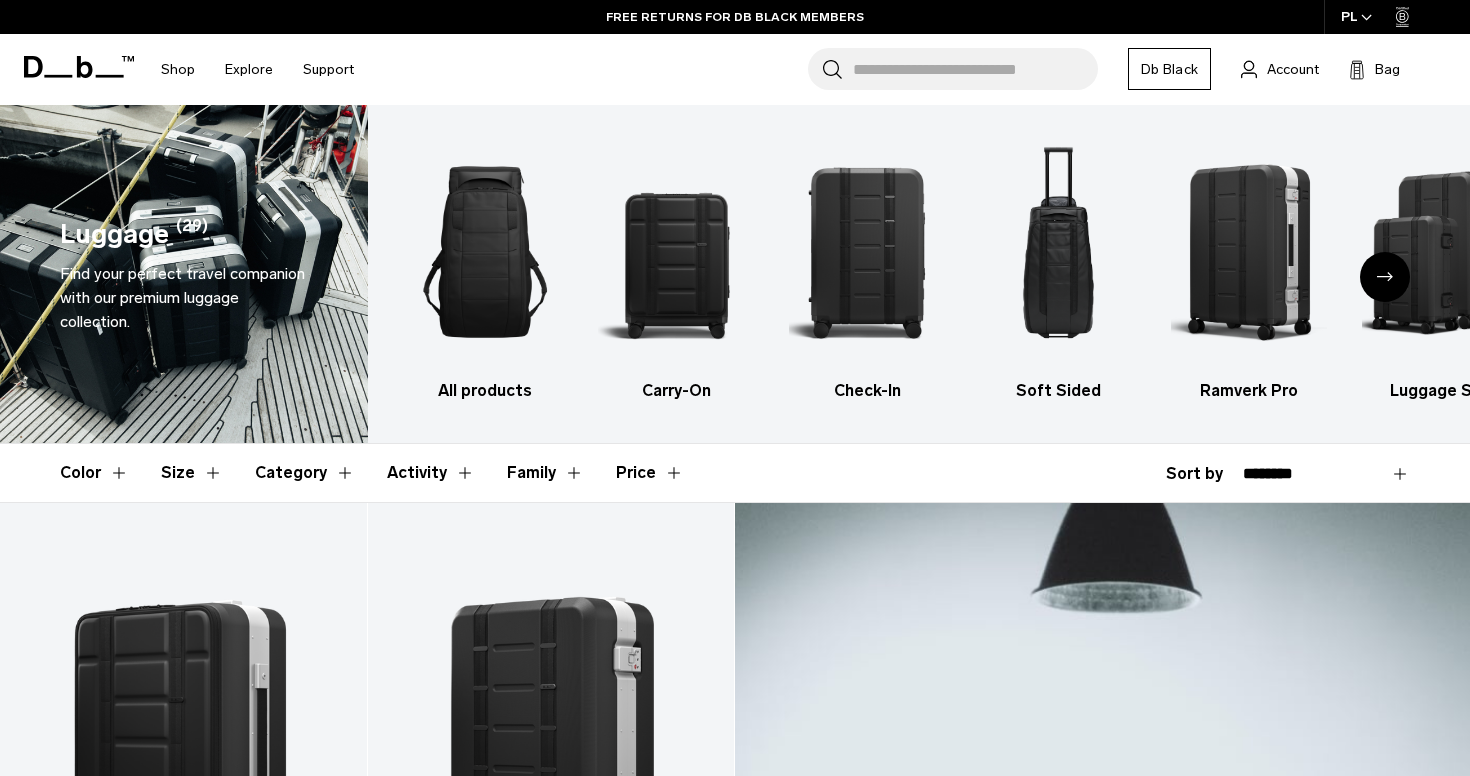 scroll, scrollTop: 0, scrollLeft: 0, axis: both 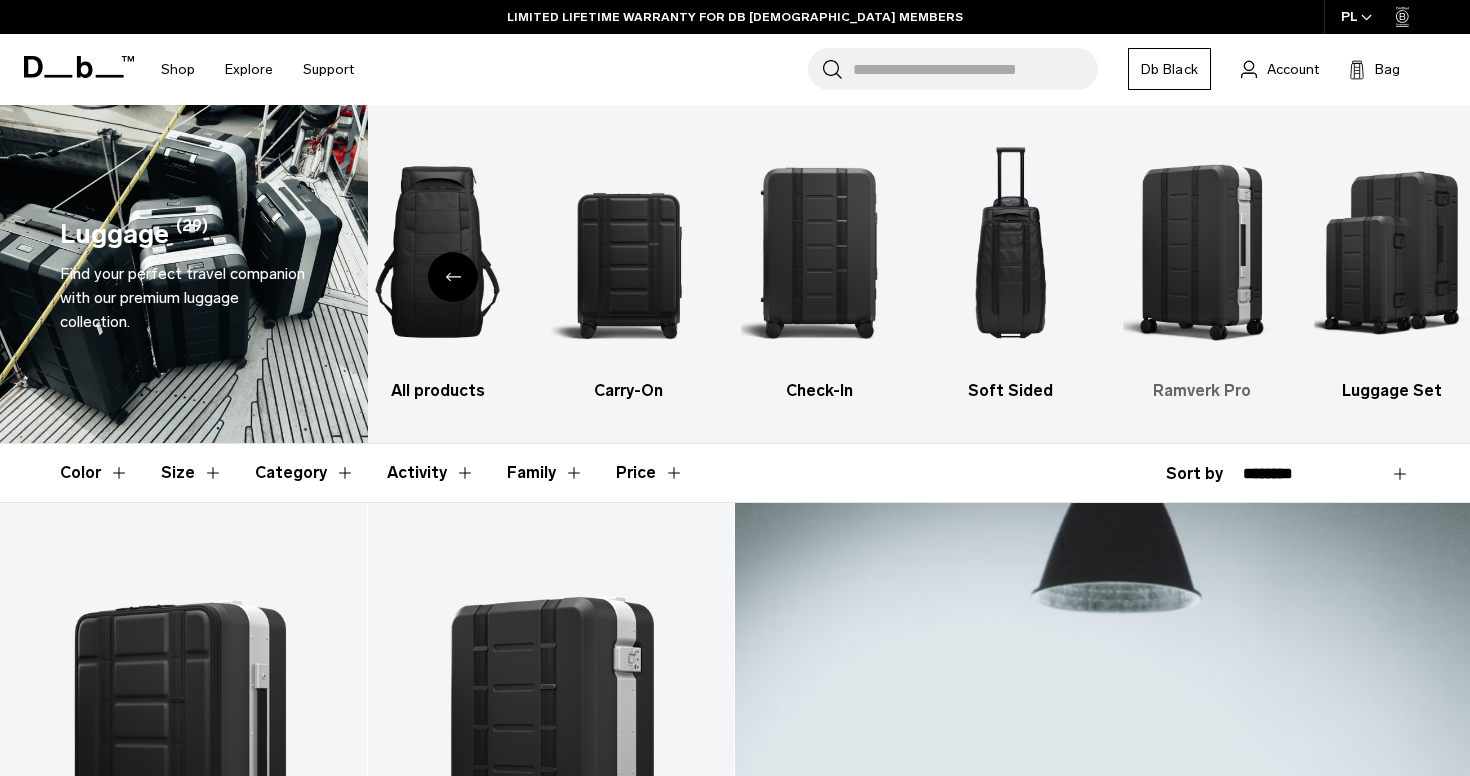 click at bounding box center (1202, 252) 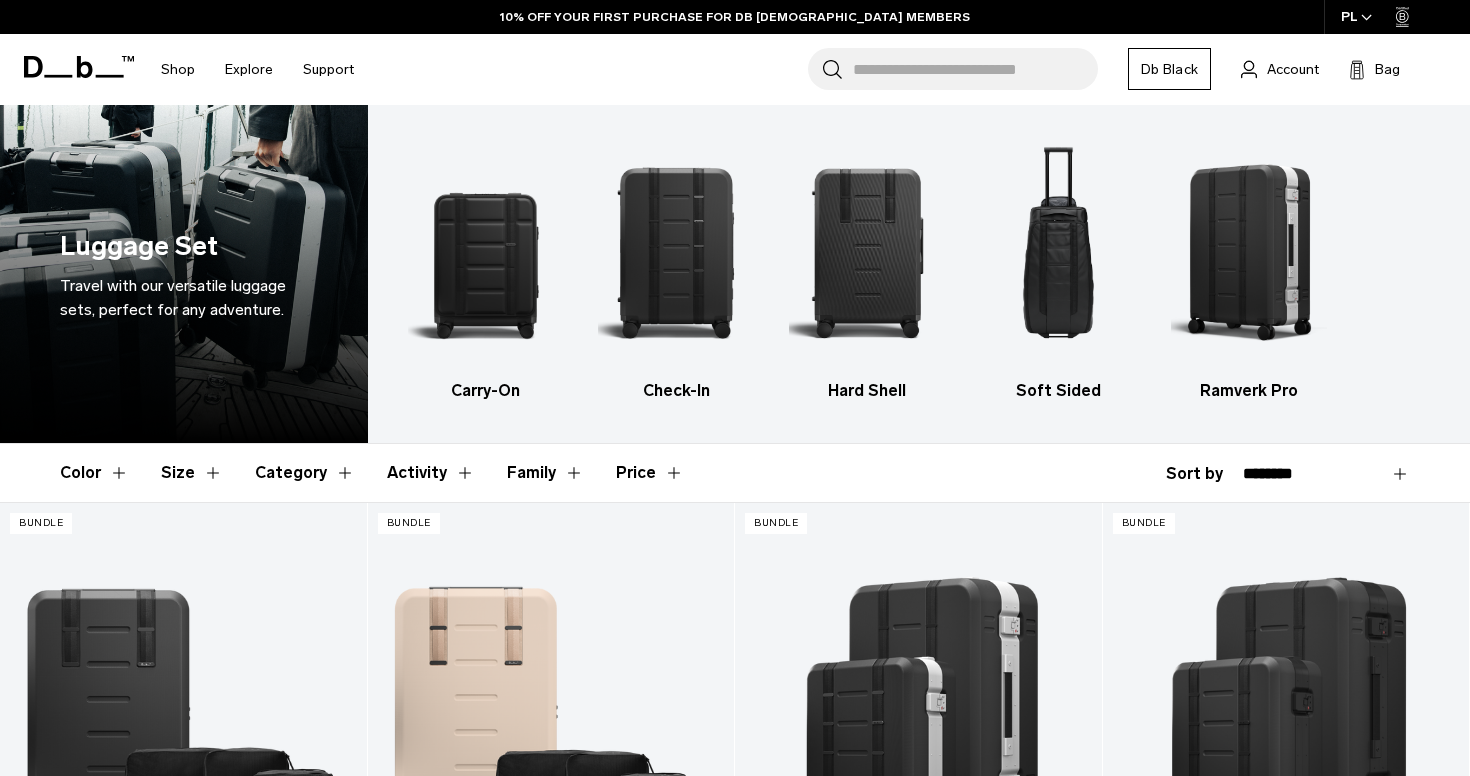 scroll, scrollTop: 0, scrollLeft: 0, axis: both 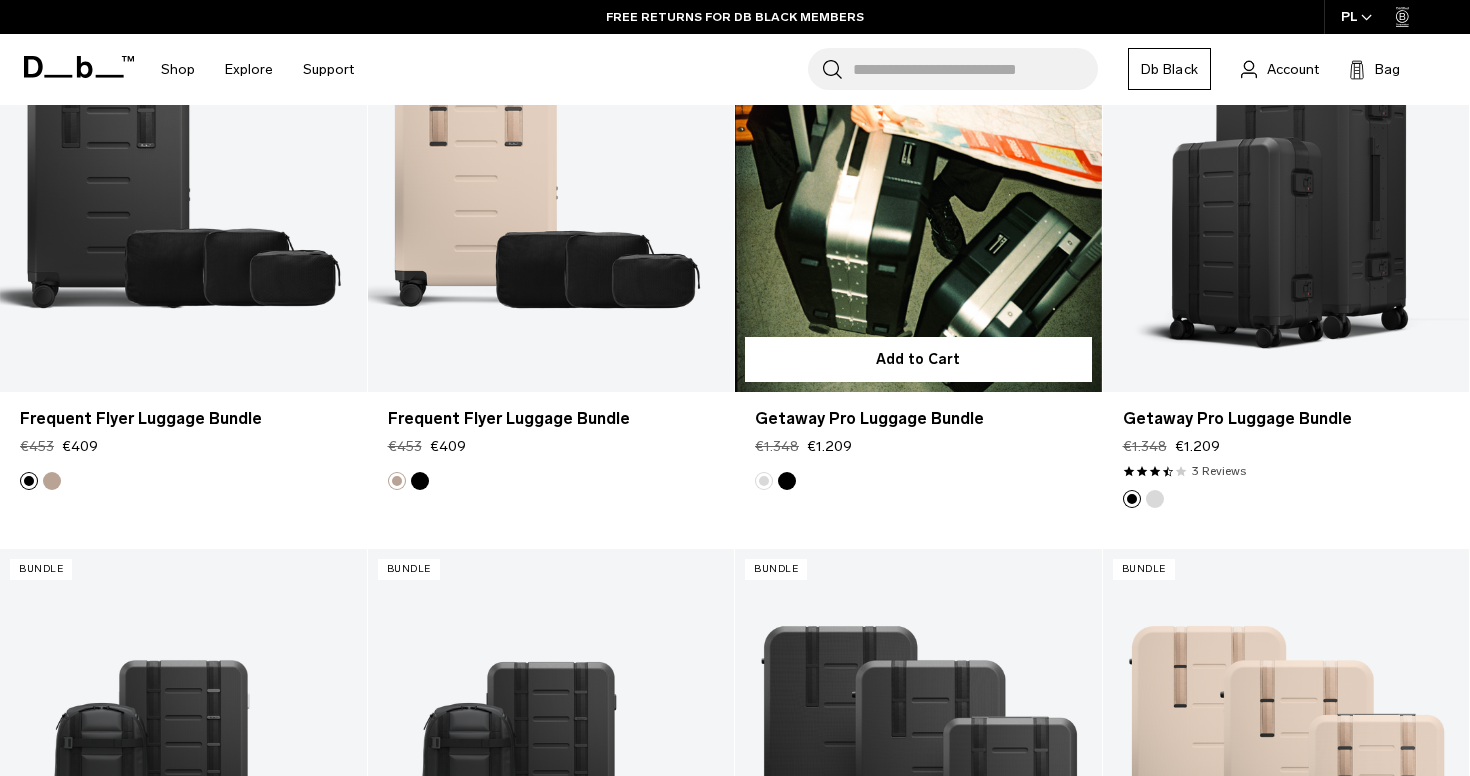 click at bounding box center (918, 187) 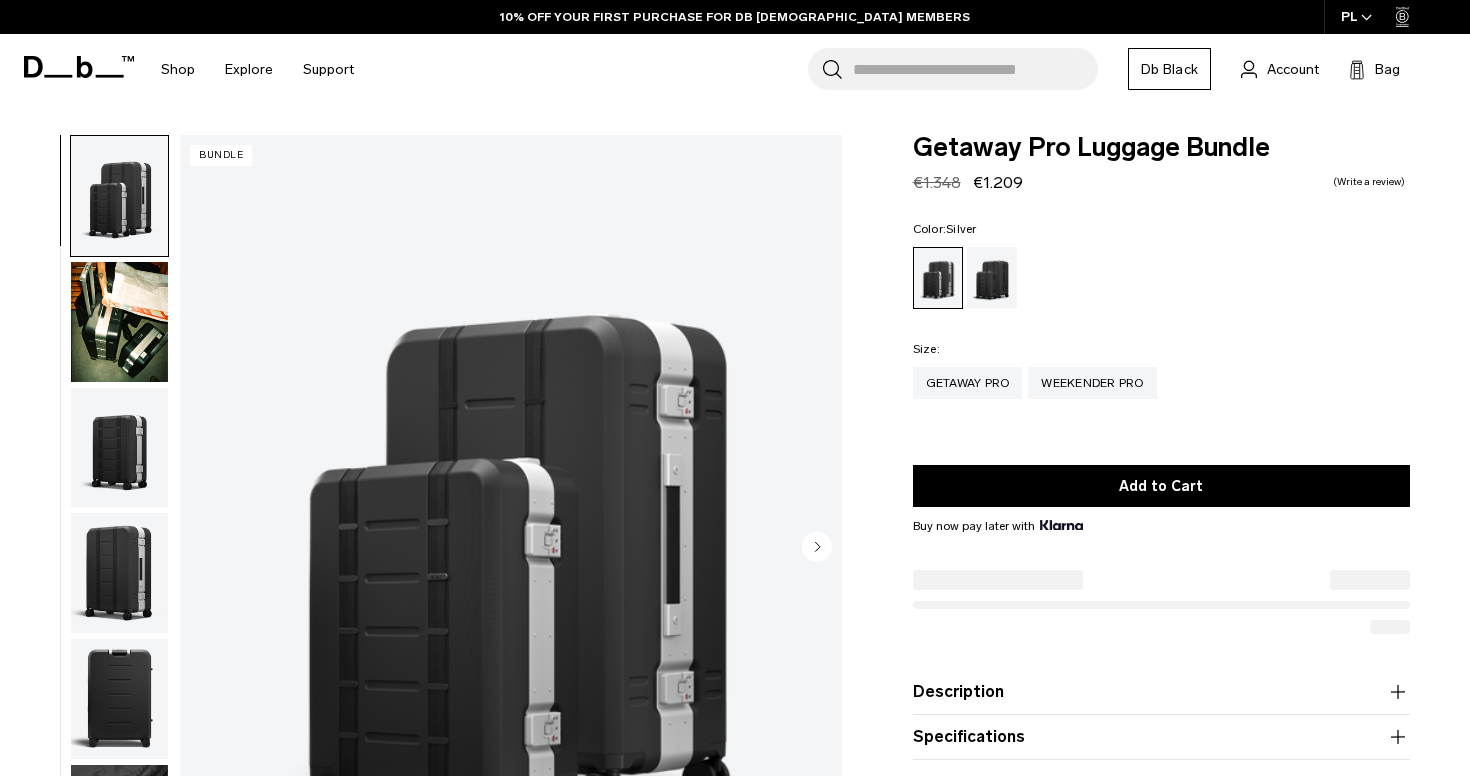 scroll, scrollTop: 217, scrollLeft: 0, axis: vertical 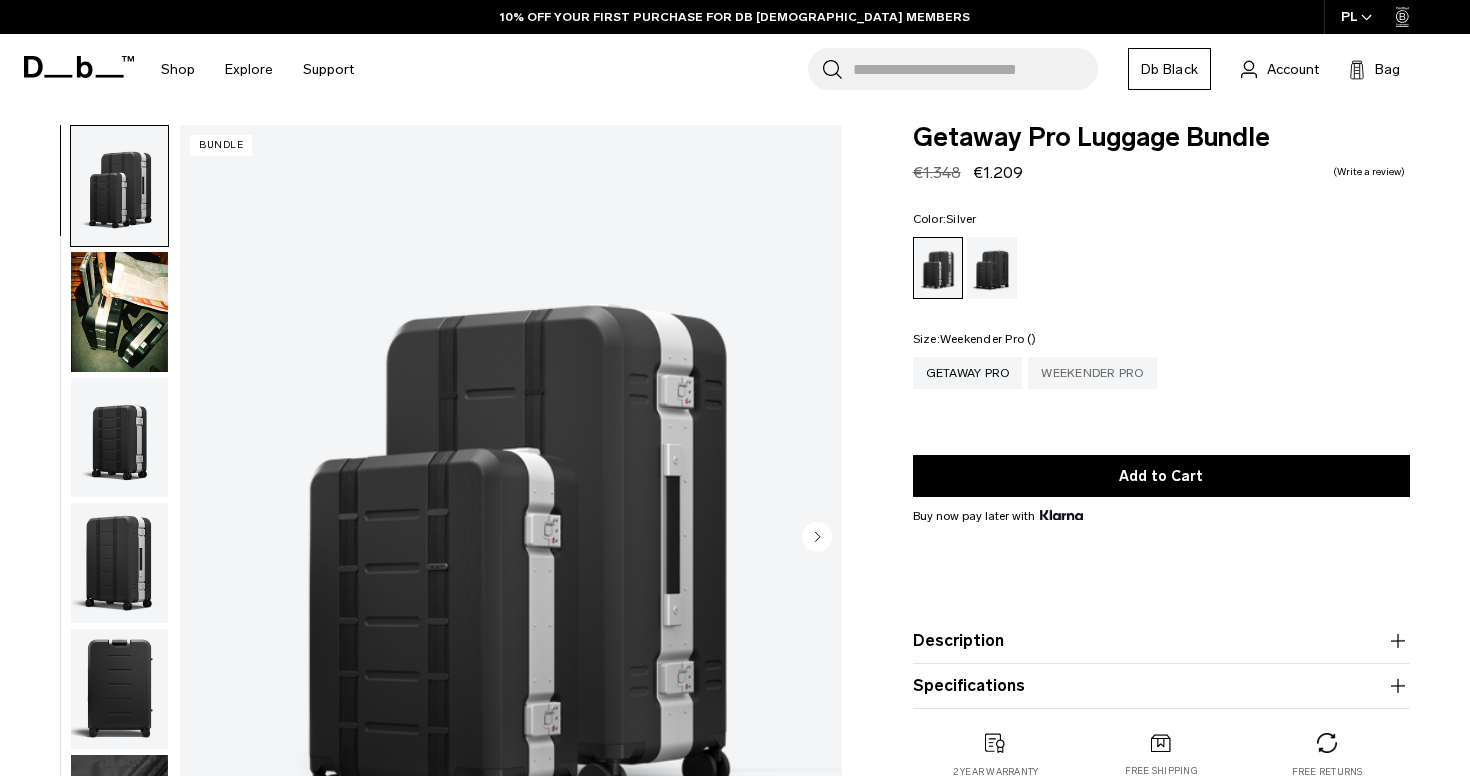 click on "Weekender Pro" at bounding box center [1092, 373] 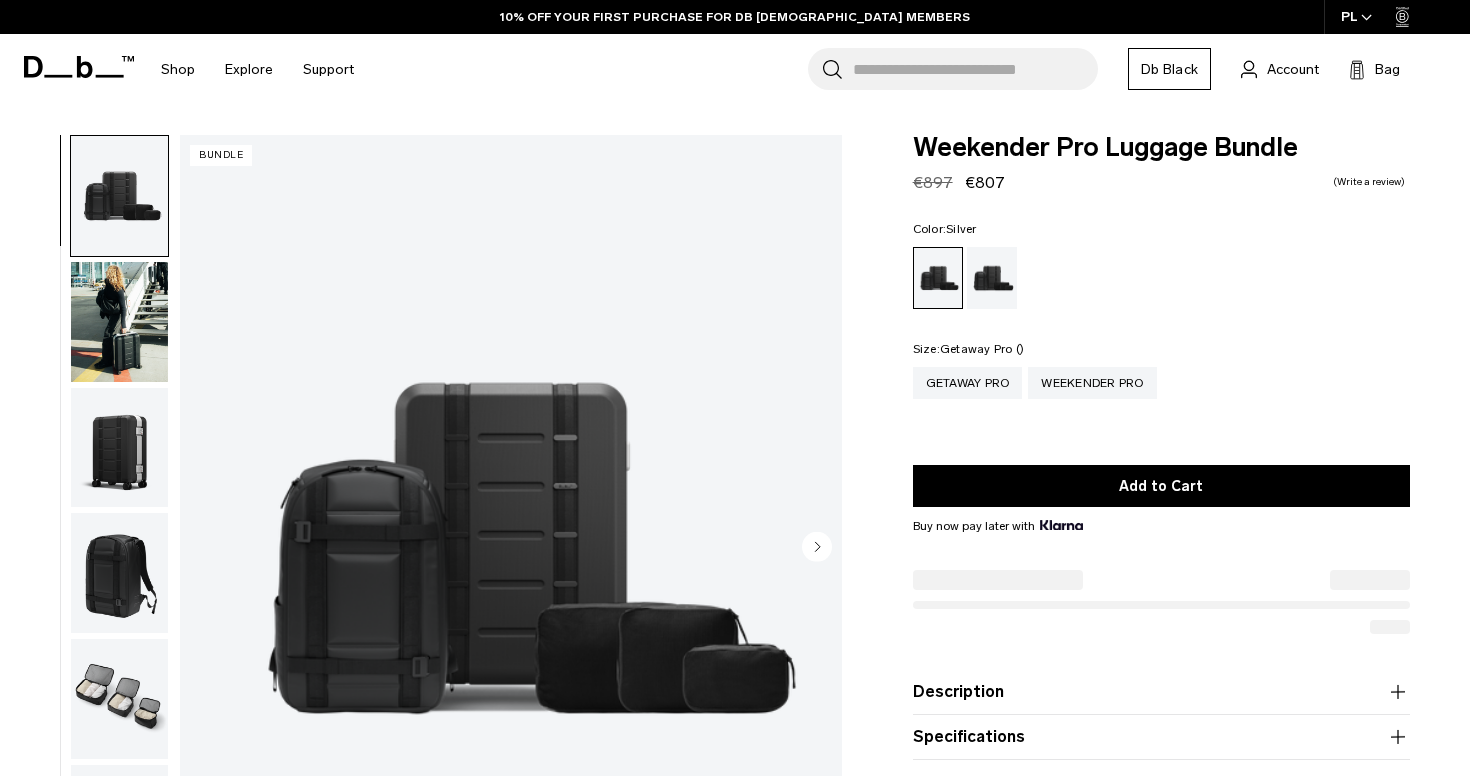 scroll, scrollTop: 0, scrollLeft: 0, axis: both 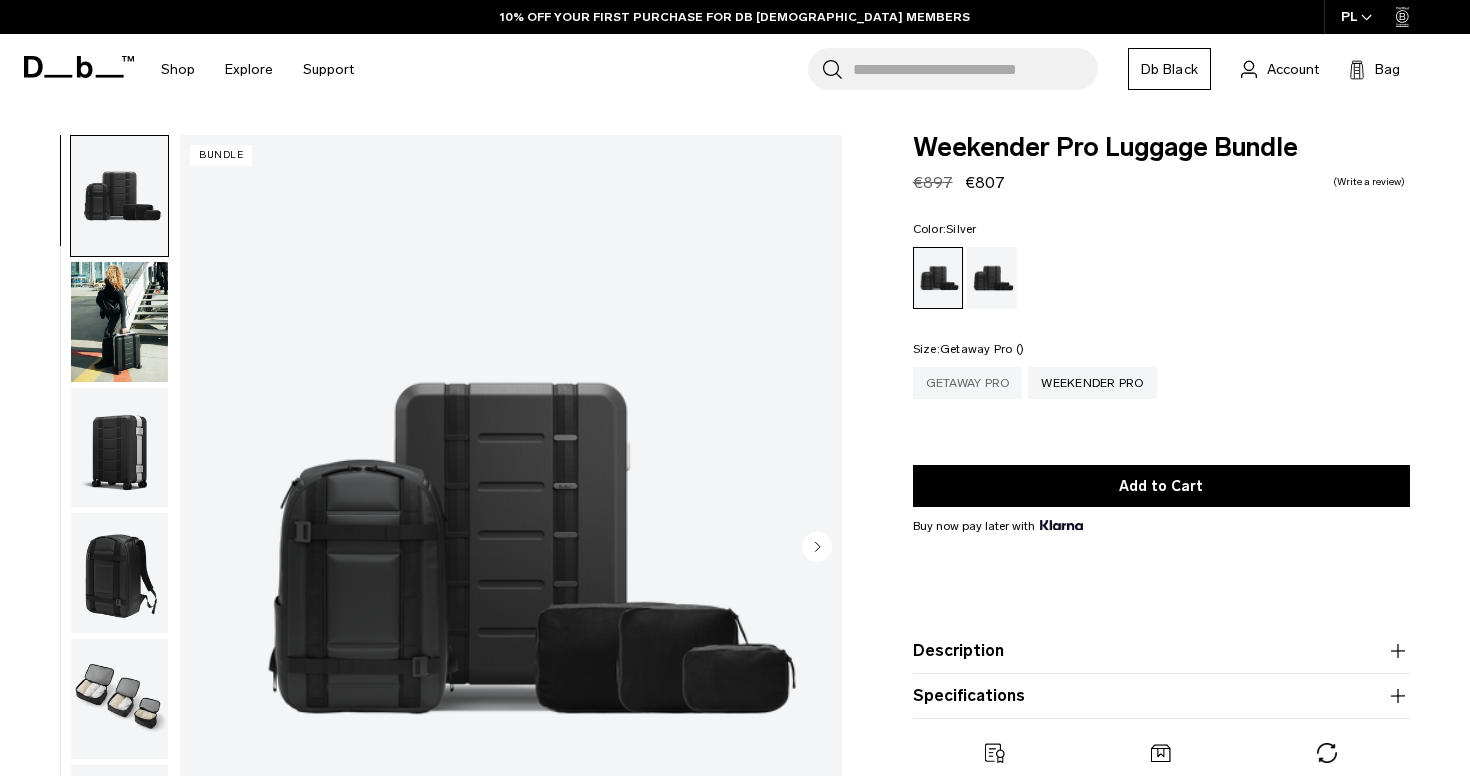 click on "Getaway Pro" at bounding box center (968, 383) 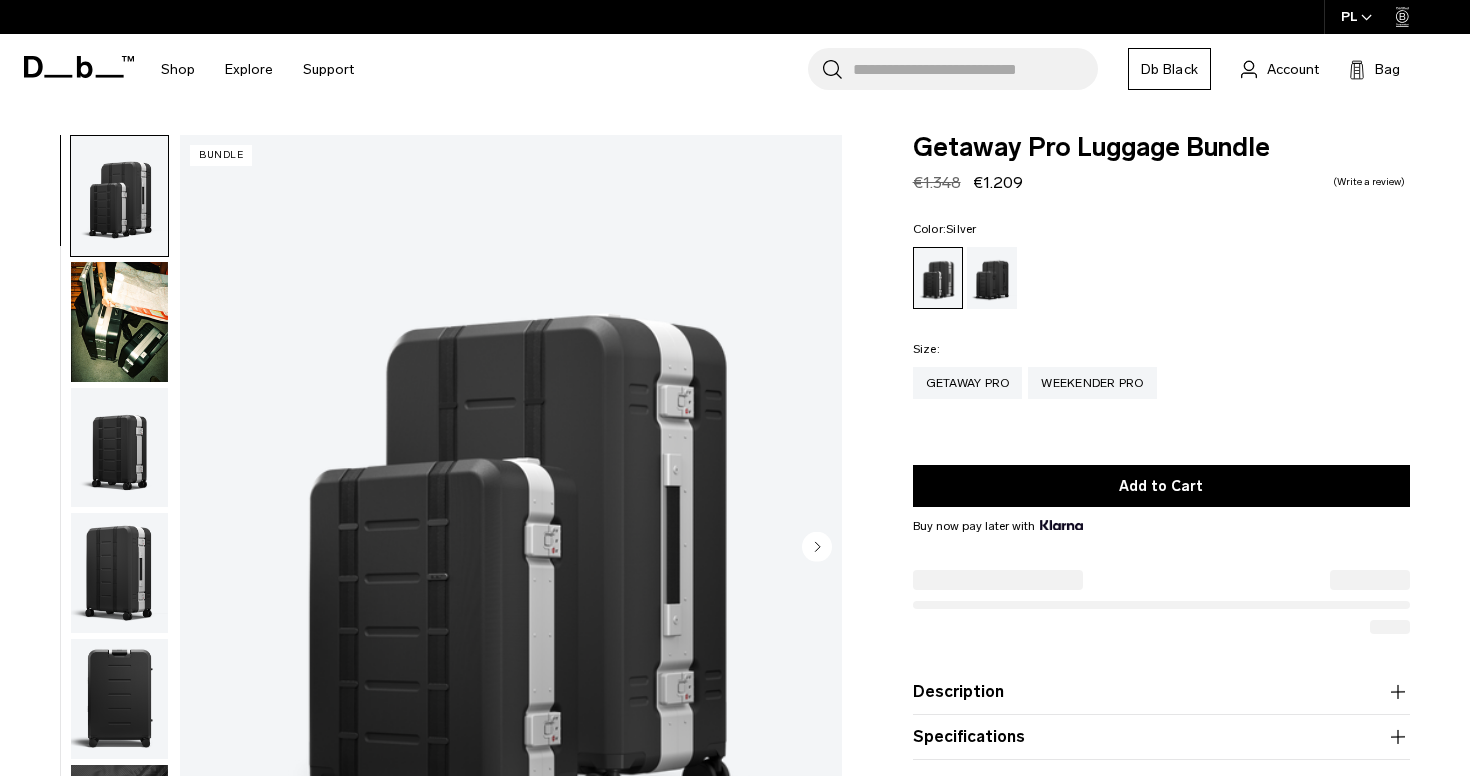 scroll, scrollTop: 0, scrollLeft: 0, axis: both 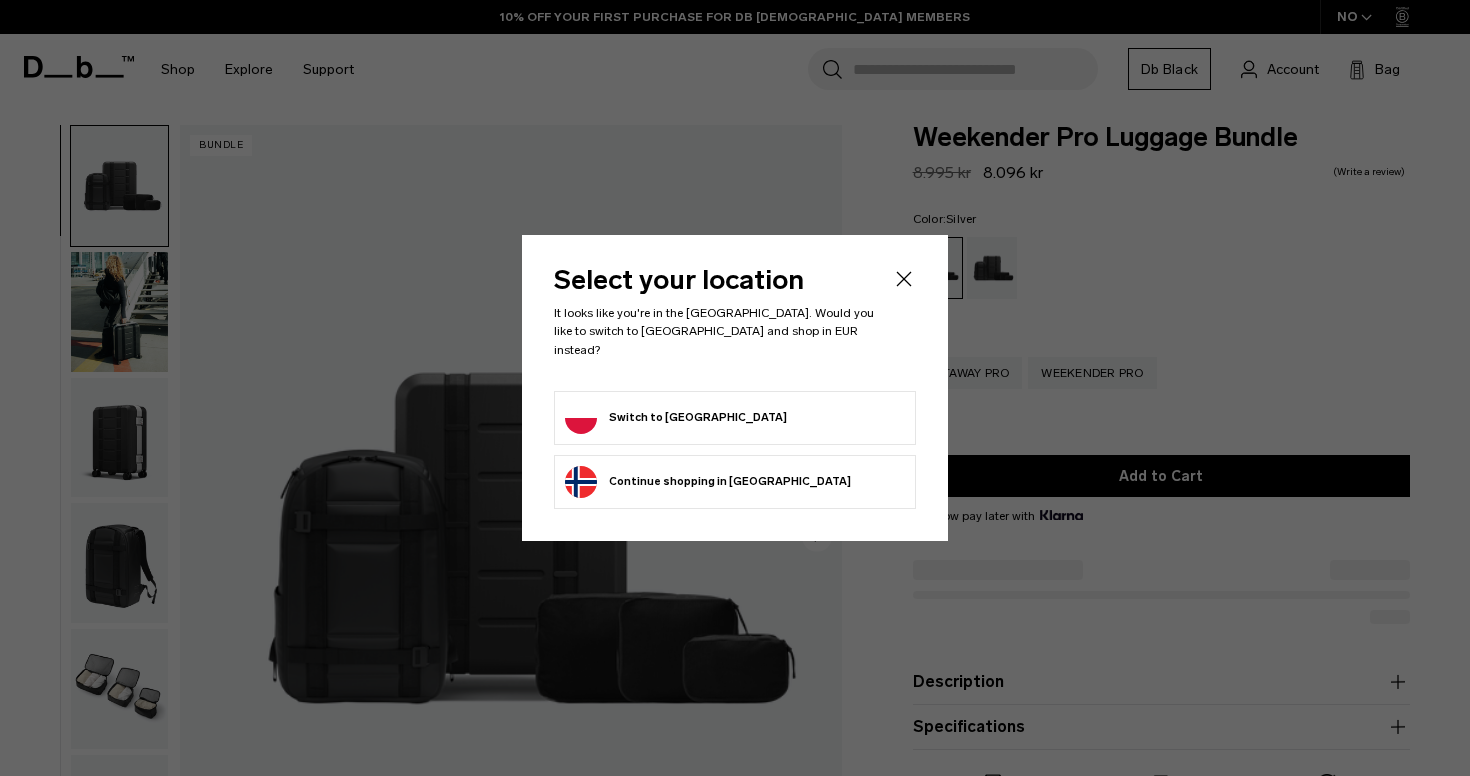 click on "Switch to Poland" at bounding box center [735, 418] 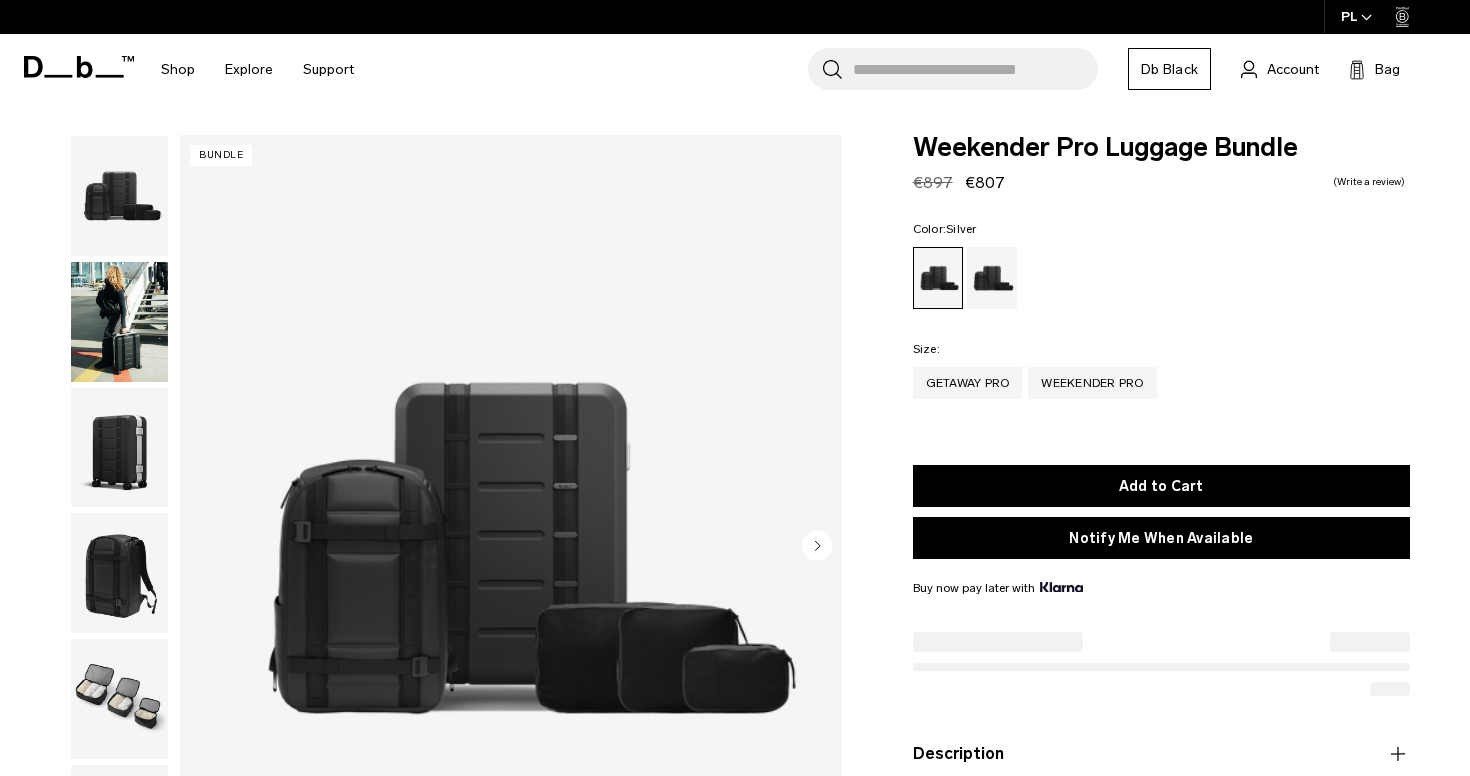scroll, scrollTop: 0, scrollLeft: 0, axis: both 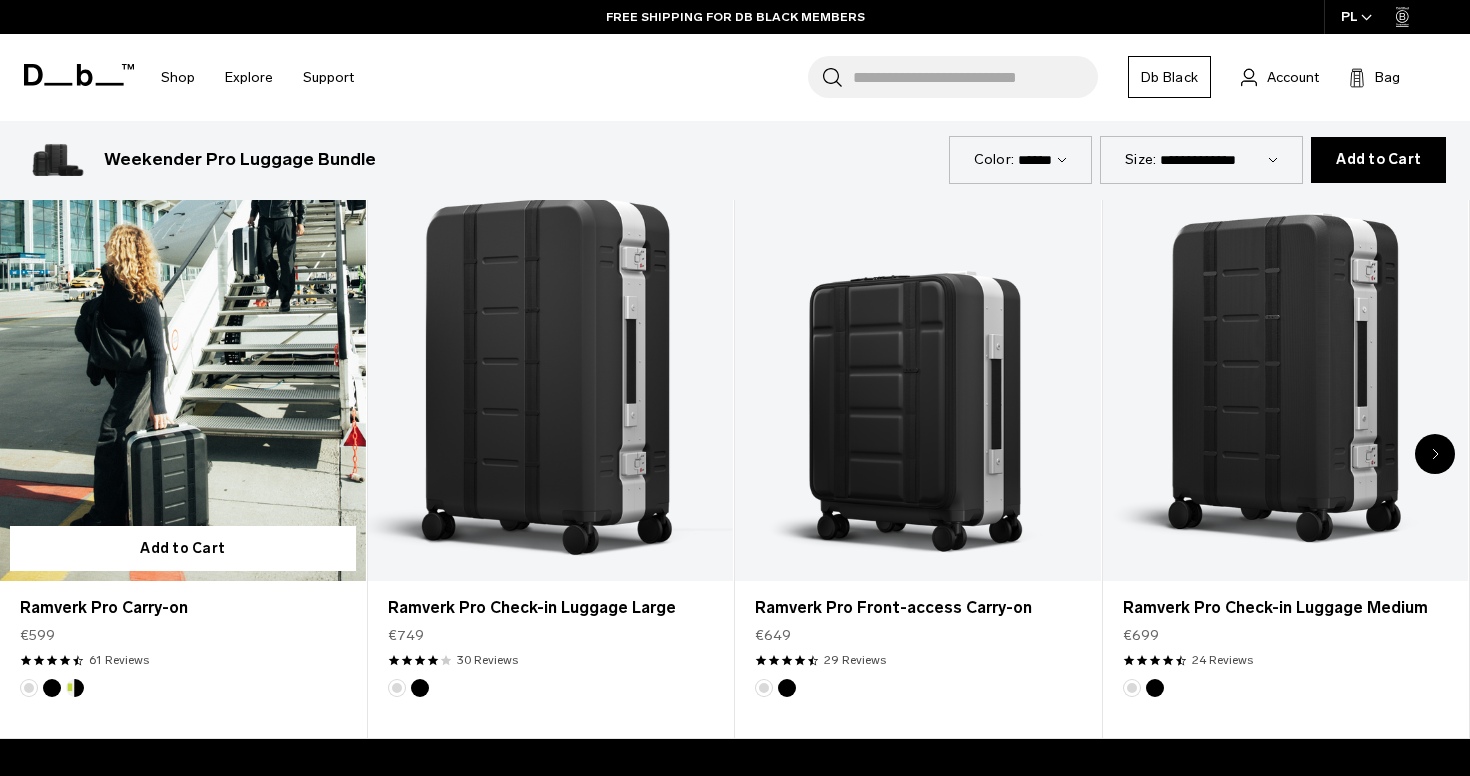 click at bounding box center (183, 378) 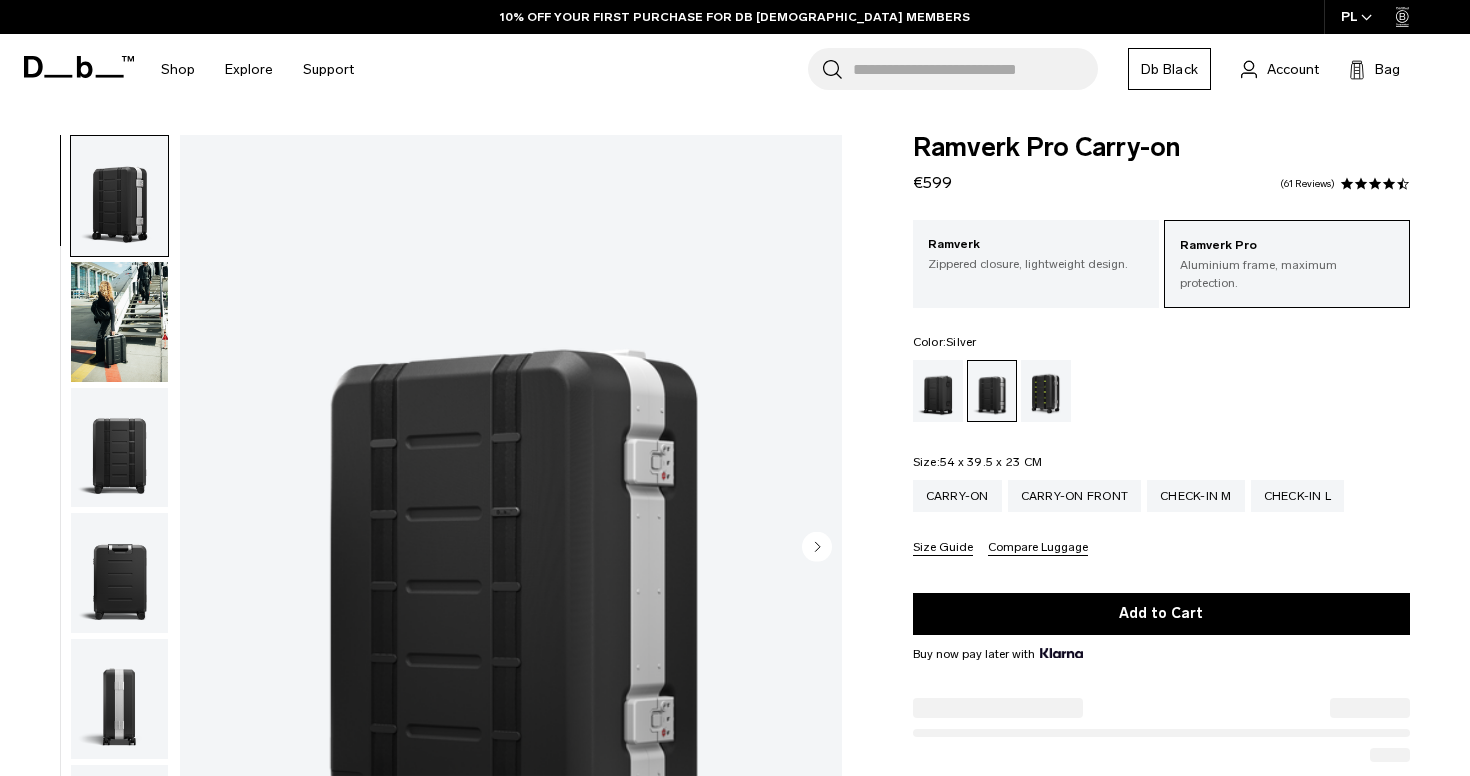 scroll, scrollTop: 0, scrollLeft: 0, axis: both 